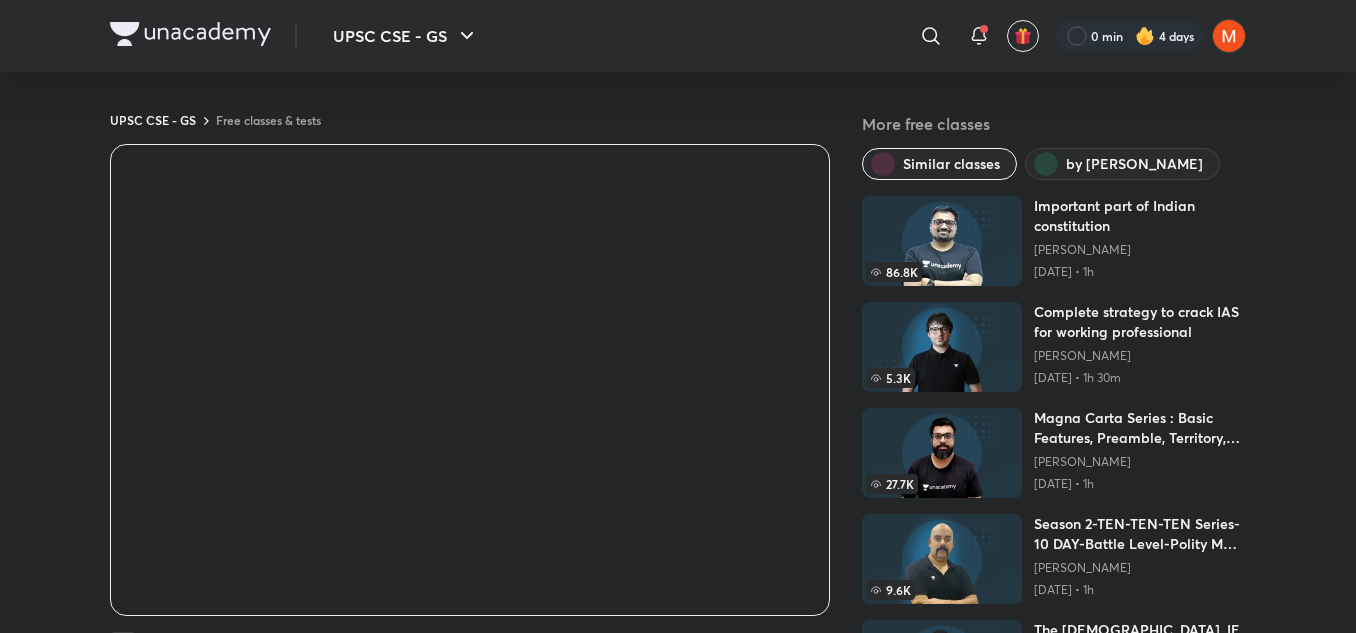 scroll, scrollTop: 0, scrollLeft: 0, axis: both 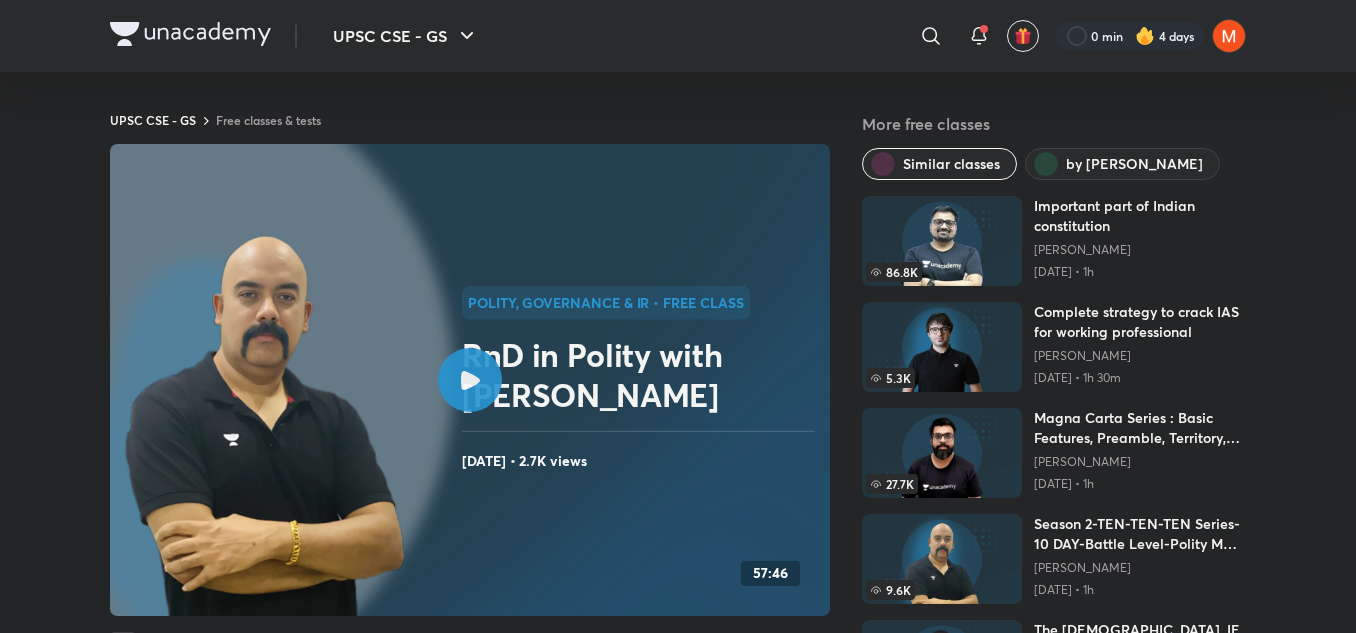 click on "UPSC CSE - GS ​ 0 min 4 days UPSC CSE - GS Free classes & tests More free classes Similar classes by Dr Sidharth Arora   86.8K Important part of Indian constitution Ankit Avasthi Sep 22, 2020 • 1h    5.3K Complete strategy to crack IAS for working professional Sarmad Mehraj Mar 30, 2024 • 1h 30m   27.7K Magna Carta Series : Basic Features, Preamble, Territory, Citizenship Atish Mathur Aug 10, 2020 • 1h    9.6K Season 2-TEN-TEN-TEN Series-10 DAY-Battle Level-Polity MCQ Series D1 Dr Sidharth Arora Jul 13, 2020 • 1h    9.4K The Hindu, IE, Business Line Analysis | IQIP | 30th November Sunil Singh Nov 30, 2022 • 1h 30m   16.3K Aarambh hai prachand polity part 1 Madhukar Kotawe Jan 5, 2022 • 2h    2.9K Regional Court of Appeals In India Pavneet Singh Jan 31, 2022 • 1h    6.6K Covid'19 & Globalisation - Impact & Challenges Pratik Nayak Jan 12, 2021 • 1h  Polity, Governance & IR    • free class RnD in Polity with Dr Sidharth Arora SIDLIVE Jun 5, 2025 • 2.7K views 57:46 EN Polity, Governance & IR" at bounding box center [678, 1091] 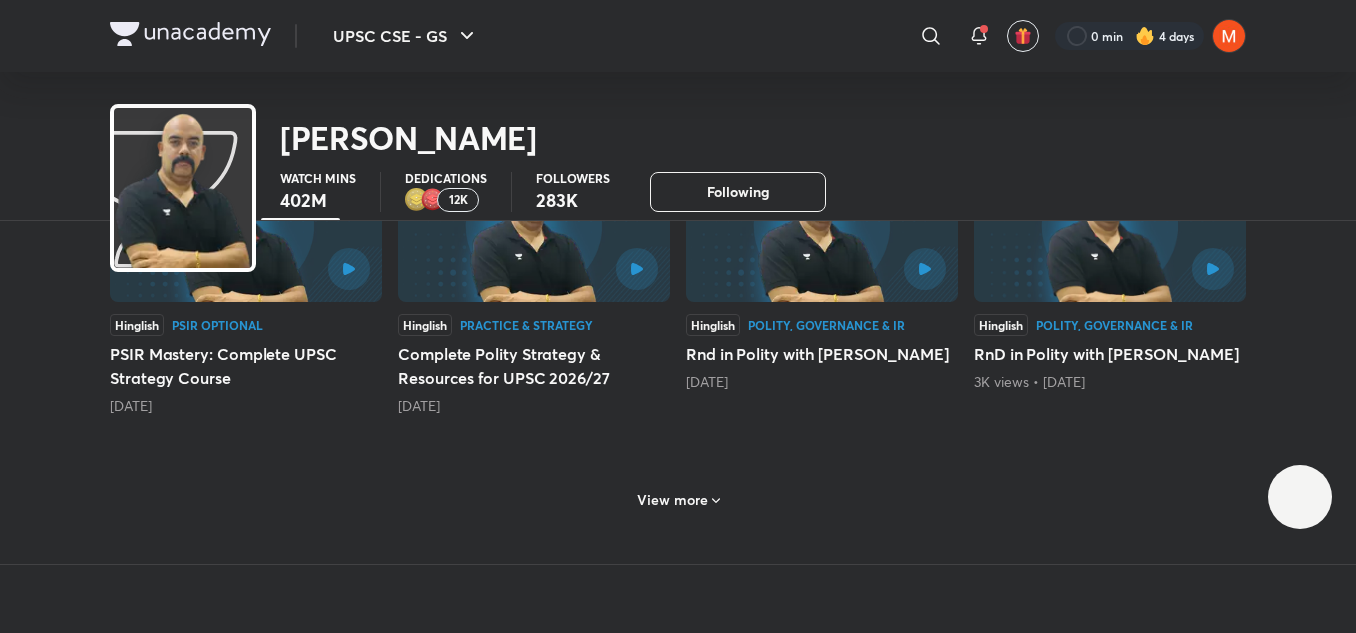 scroll, scrollTop: 0, scrollLeft: 0, axis: both 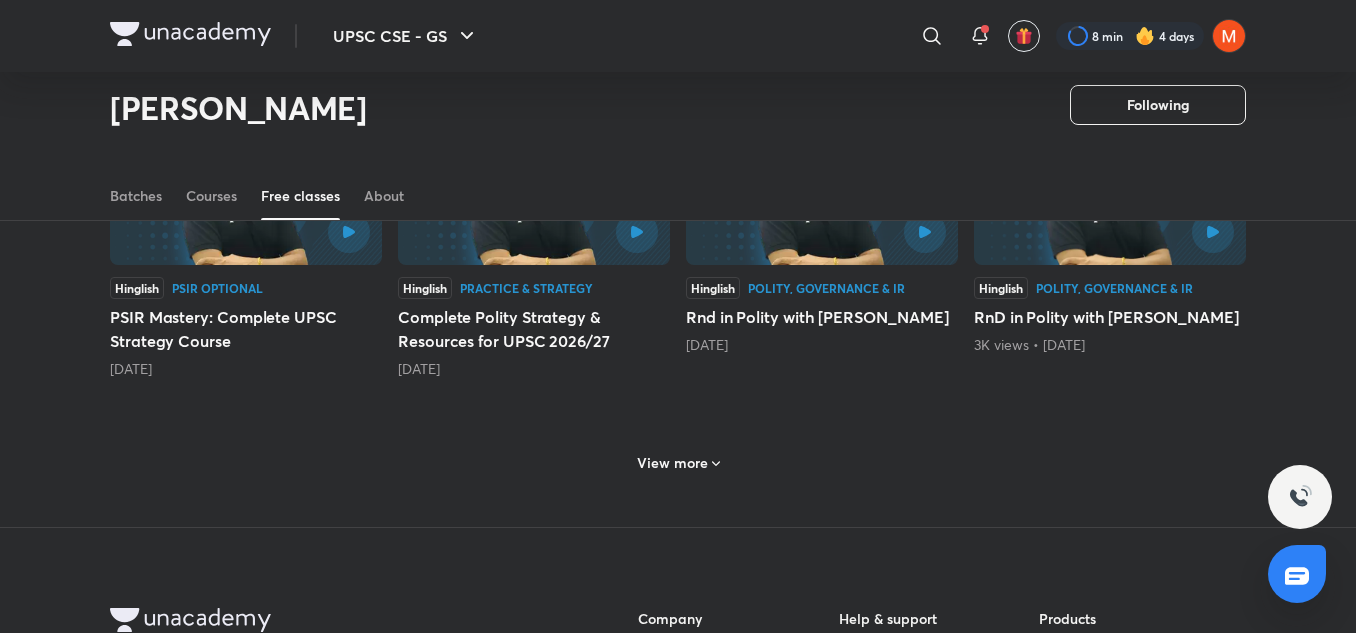 click on "View more" at bounding box center (672, 463) 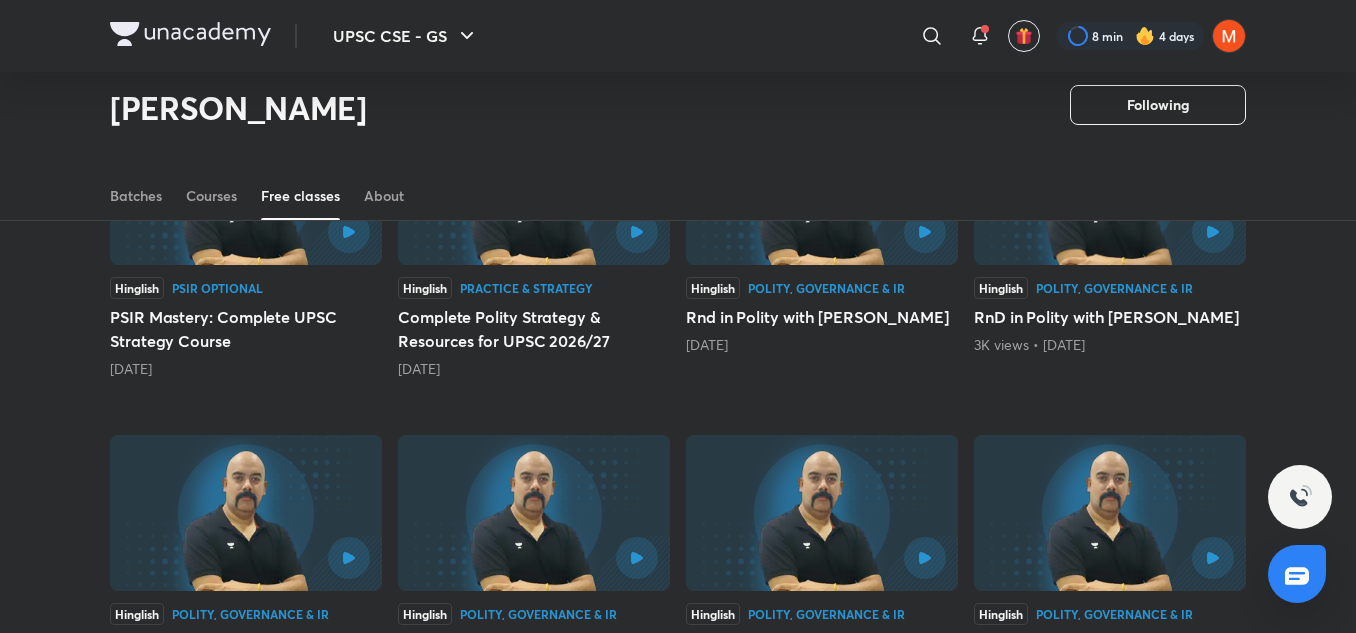 click on "Latest Popular Hinglish Practice & Strategy Laxmikanth covered Page by Page- Part 3 2 views  •  Tomorrow, 1:00 PM Hinglish Practice & Strategy Laxmikanth covered Page by Page- Part 2 1 view  •  7 hours ago Hinglish Polity, Governance & IR Revision Module in Polity with Dr Sidharth Arora SIDLIVE 1 day ago Hinglish Practice & Strategy Laxmikanth covered Page by Page- Part 1 1 day ago Hinglish Polity, Governance & IR Revision Module in Polity with Dr Sidharth Arora SIDLIVE 3 days ago Hinglish Polity, Governance & IR Revision Module in Polity with Dr Sidharth Arora SIDLIVE 6 days ago Hinglish Polity, Governance & IR Revision Module in Polity by Dr Sidharth Arora SIDLIVE 7 days ago Hinglish Polity, Governance & IR Revision Module in Polity by Dr Sidharth Arora SIDLIVE 9 days ago Hinglish PSIR Optional PSIR Mastery: Complete UPSC Strategy Course 24 days ago Hinglish Practice & Strategy Complete Polity Strategy & Resources for UPSC 2026/27 25 days ago Hinglish Polity, Governance & IR 28 days ago Hinglish" at bounding box center [678, 417] 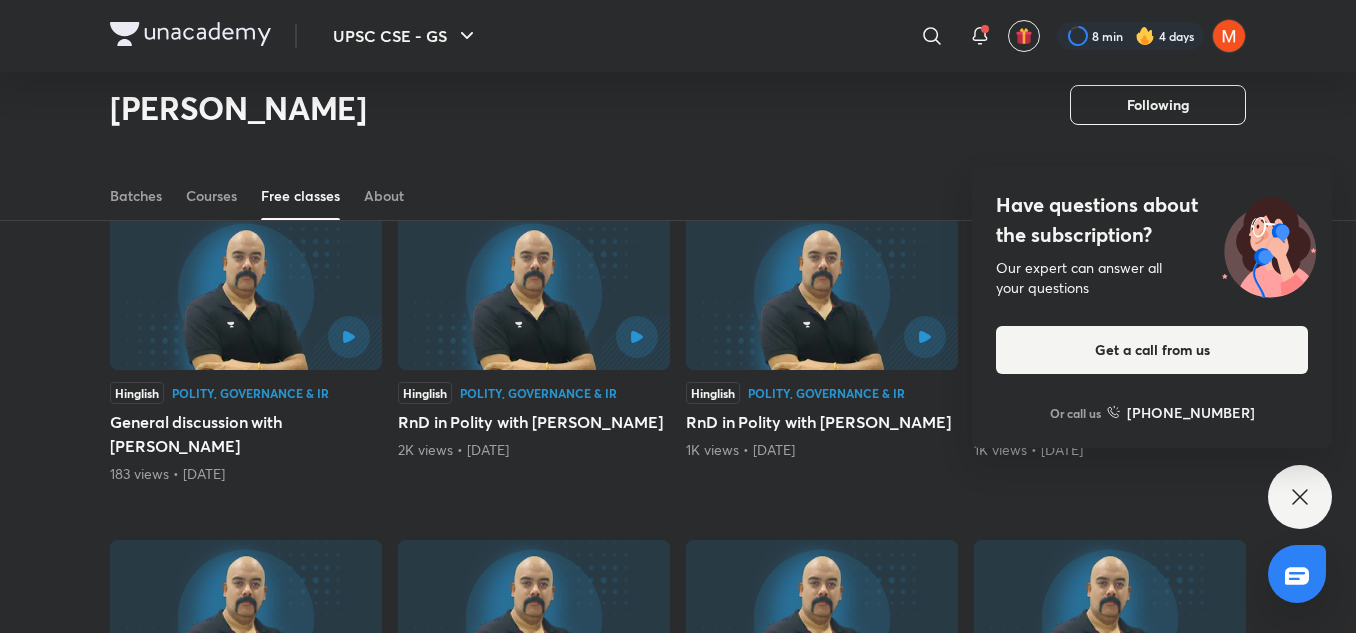 scroll, scrollTop: 1162, scrollLeft: 0, axis: vertical 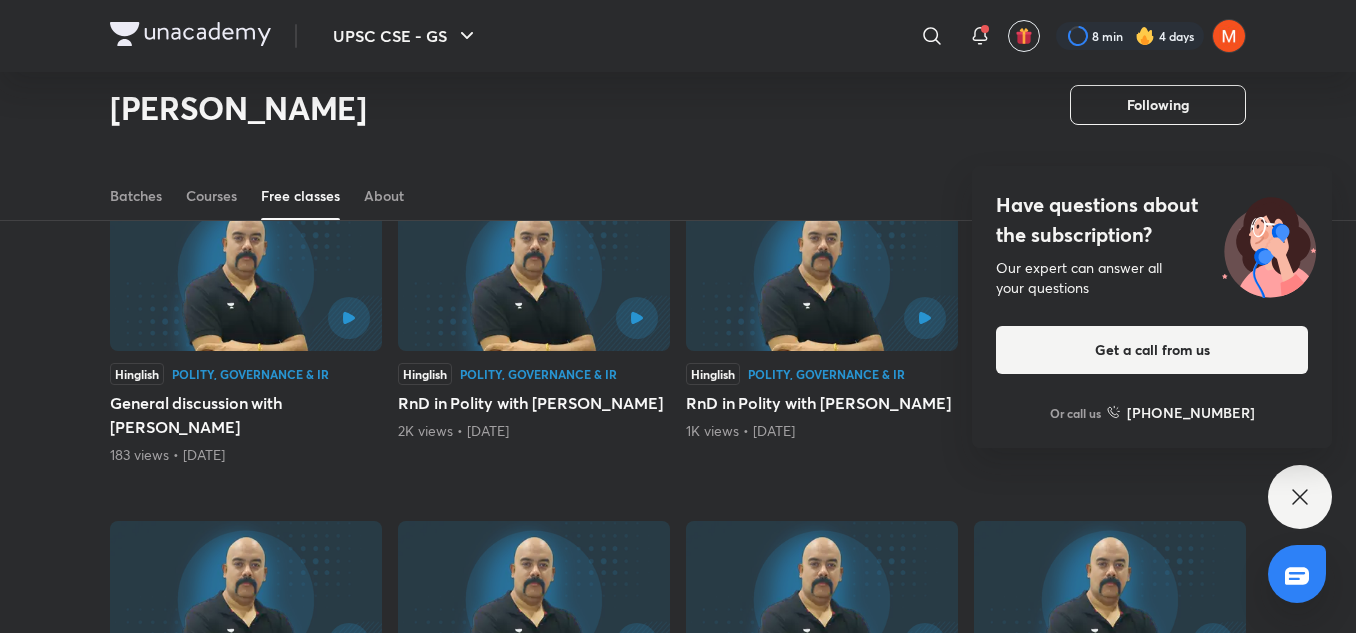 click on "General discussion with Dr Sidharth Arora SIDLIVE" at bounding box center (246, 415) 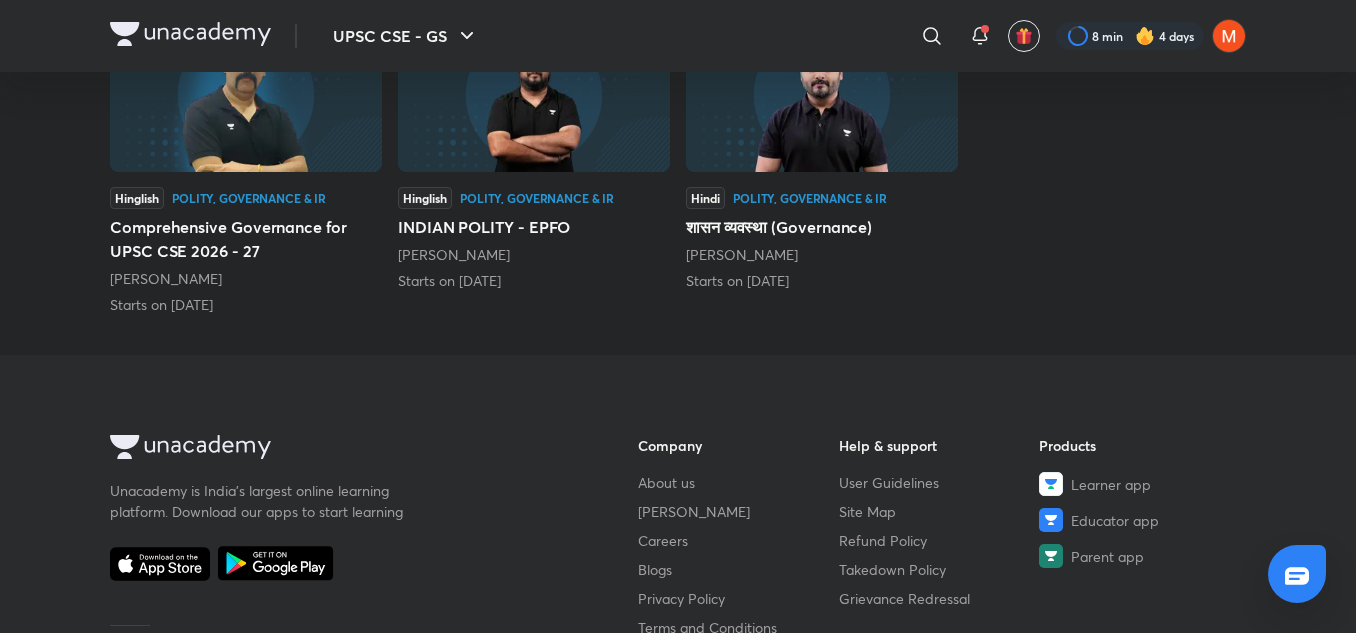 scroll, scrollTop: 0, scrollLeft: 0, axis: both 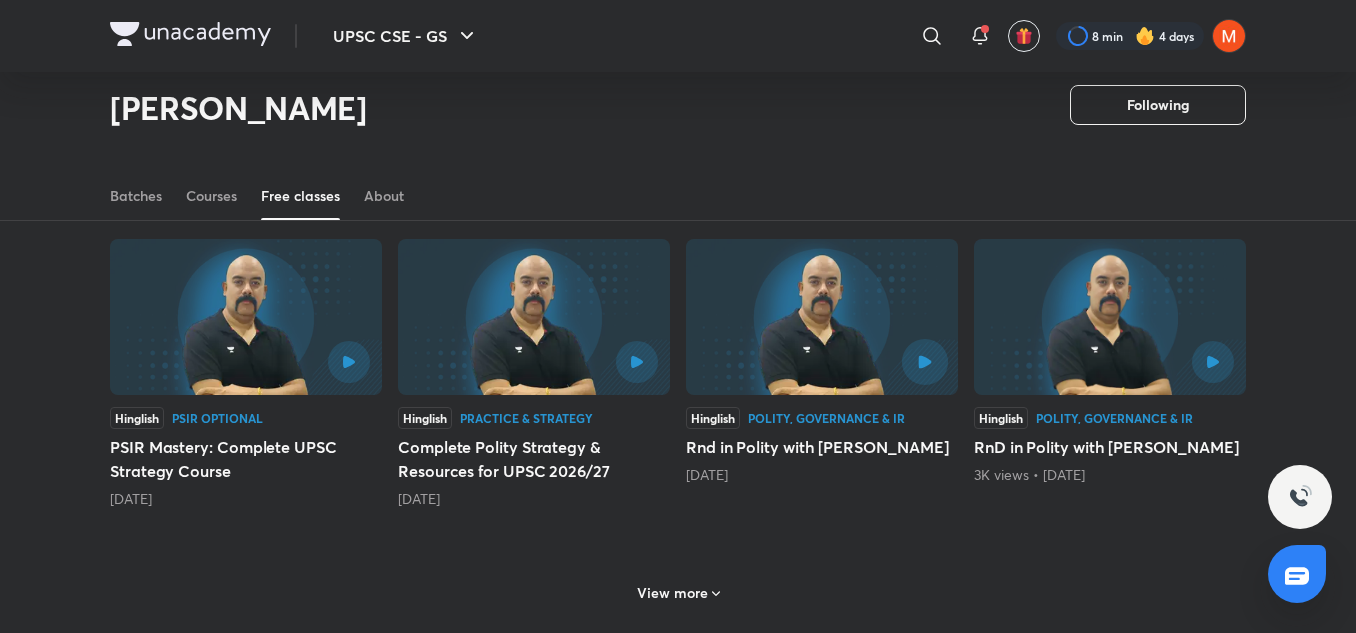click 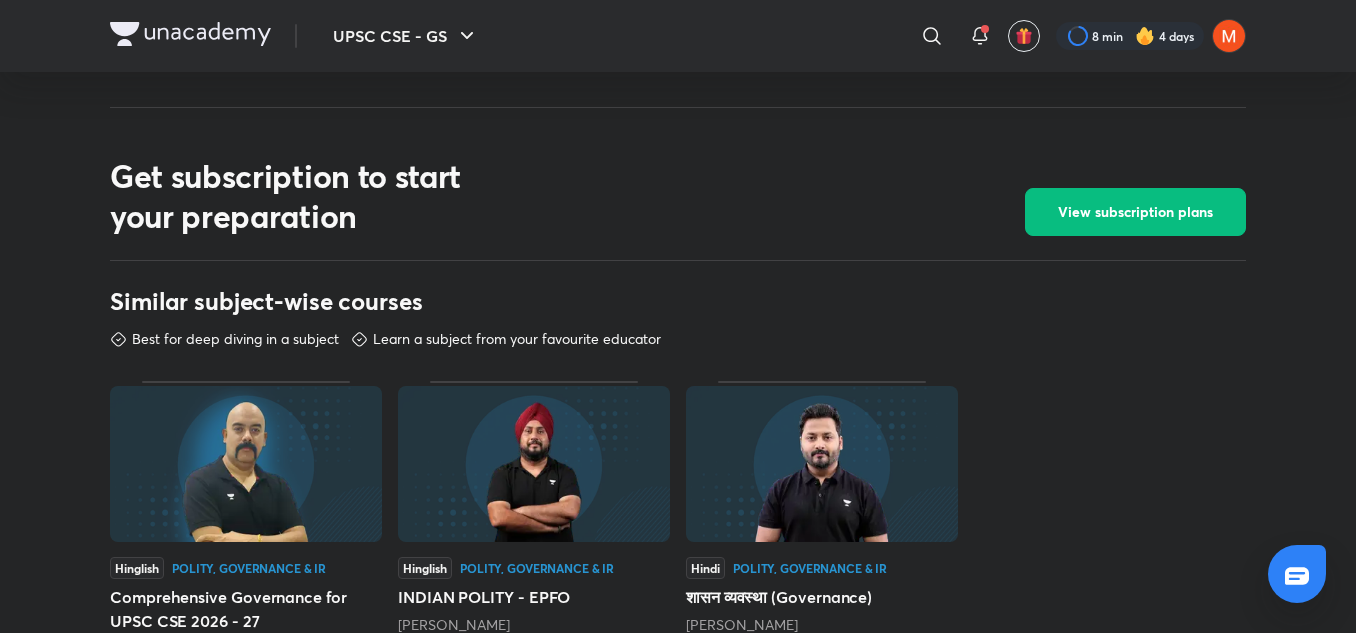 scroll, scrollTop: 0, scrollLeft: 0, axis: both 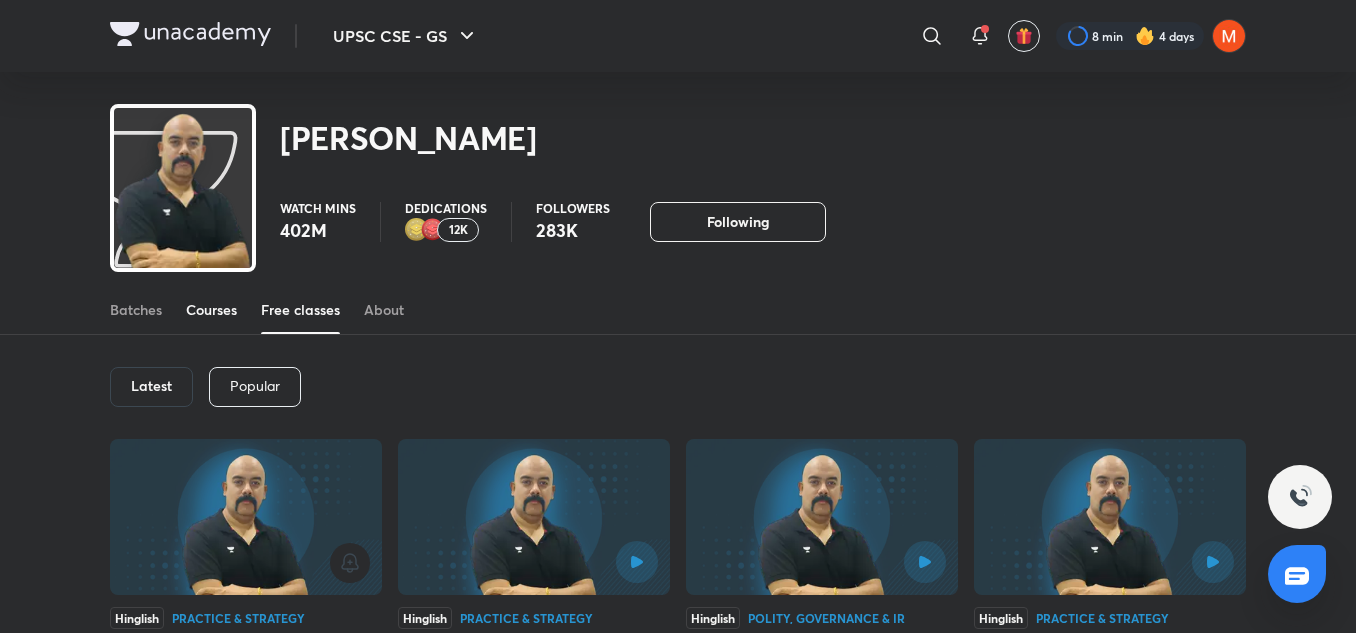 click on "Courses" at bounding box center (211, 310) 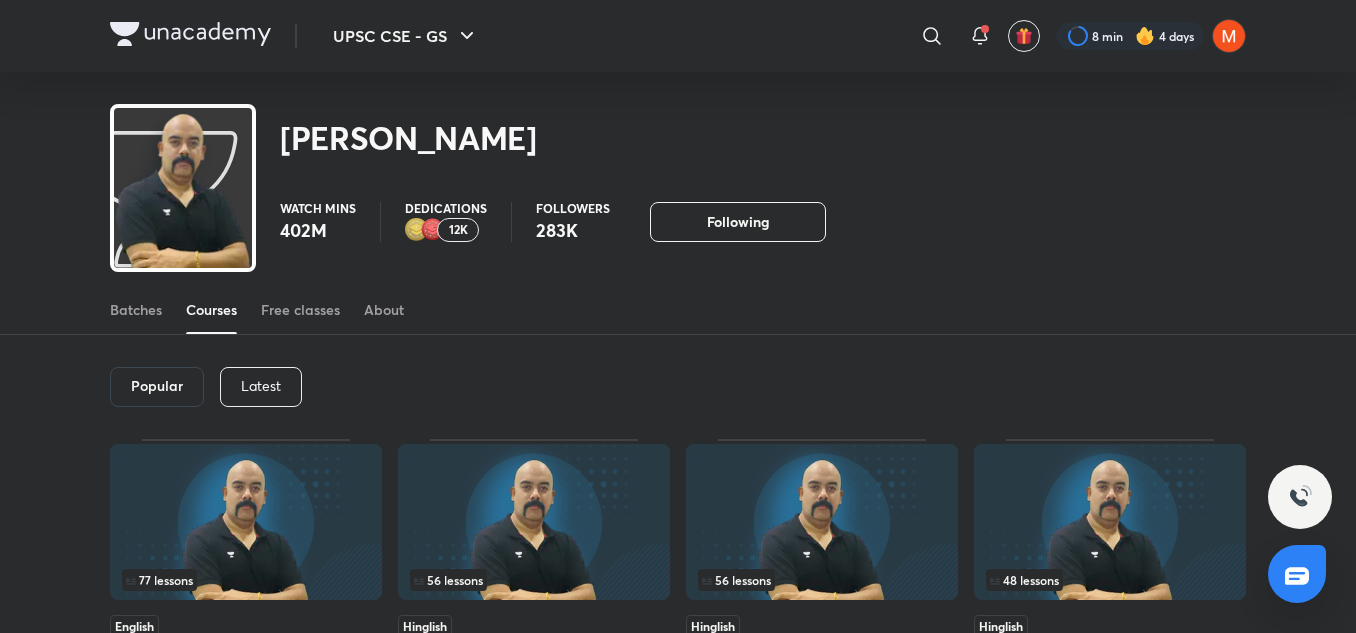 click on "Popular" at bounding box center [157, 386] 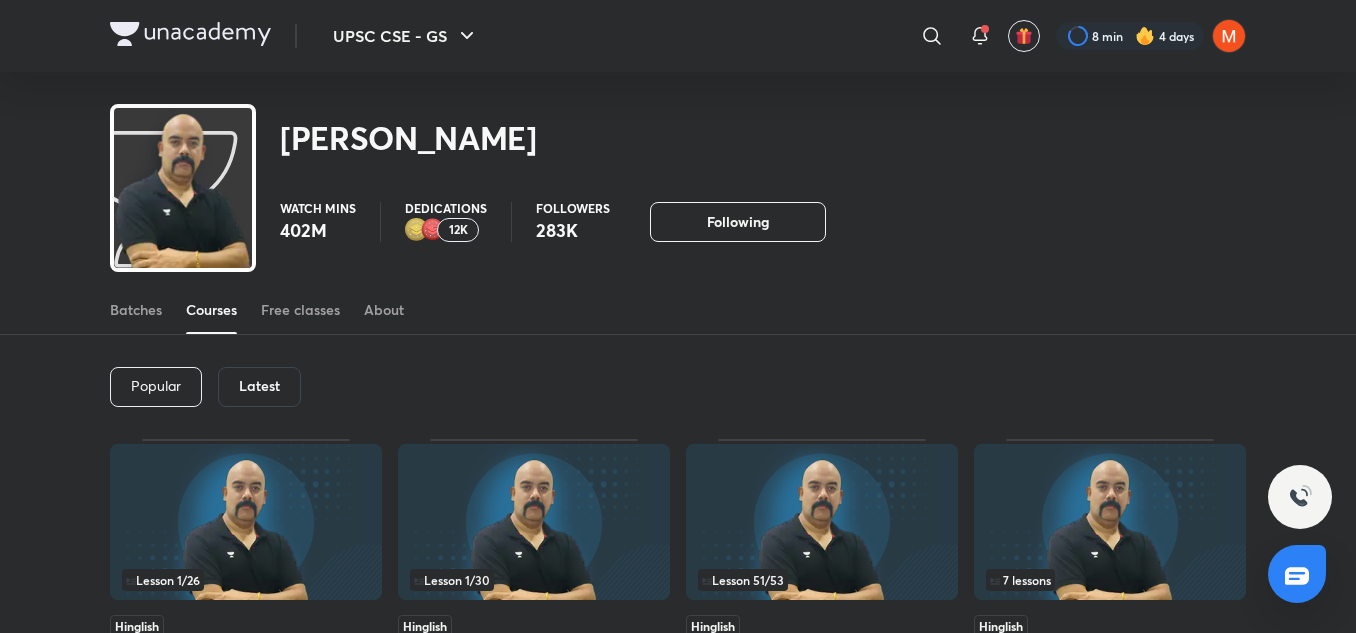 click on "Popular Latest" at bounding box center (678, 387) 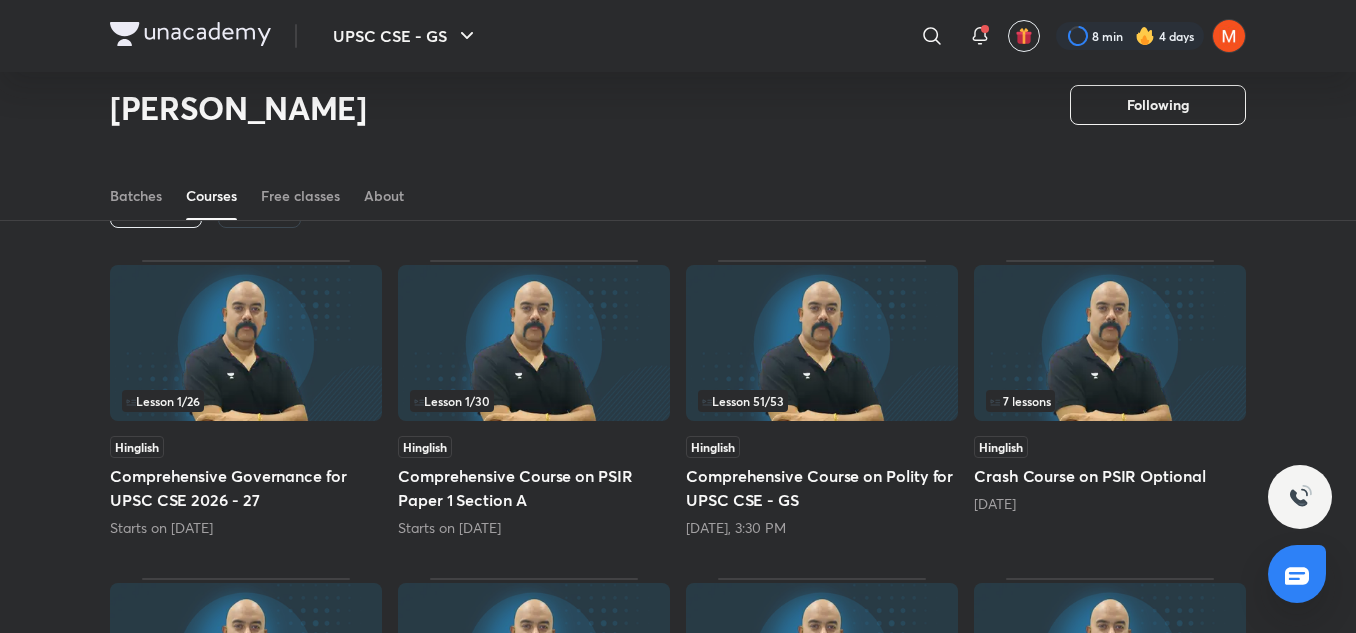 scroll, scrollTop: 127, scrollLeft: 0, axis: vertical 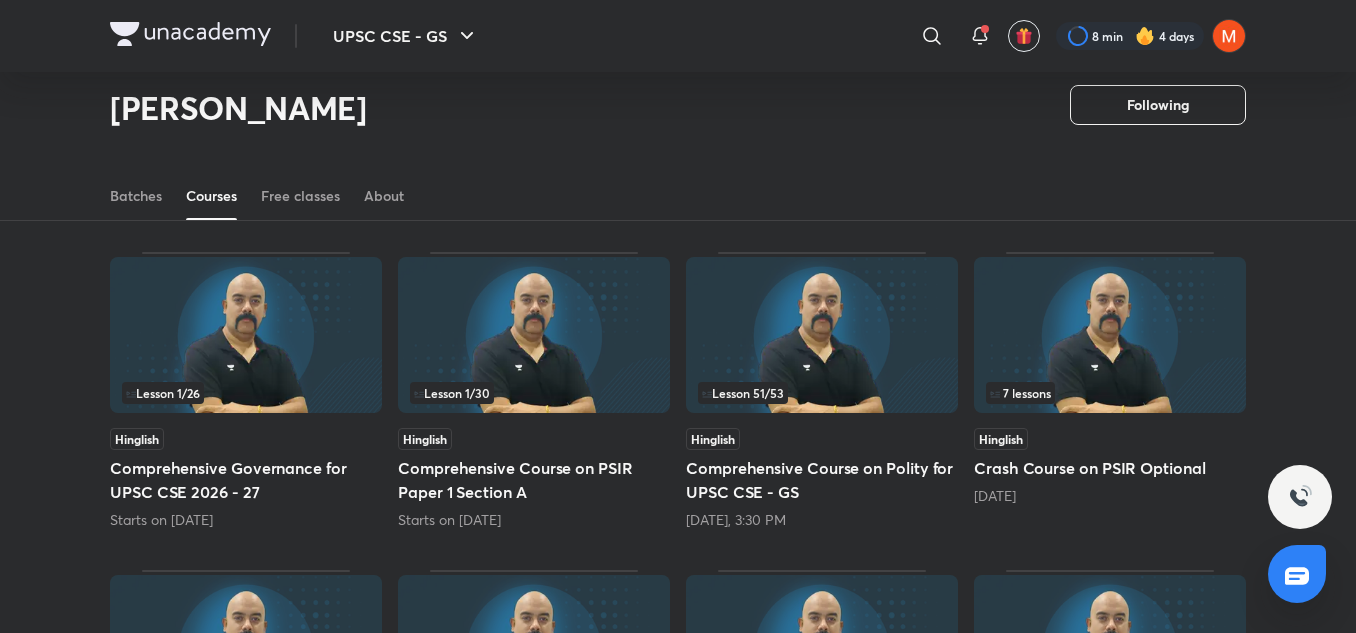 click at bounding box center [822, 335] 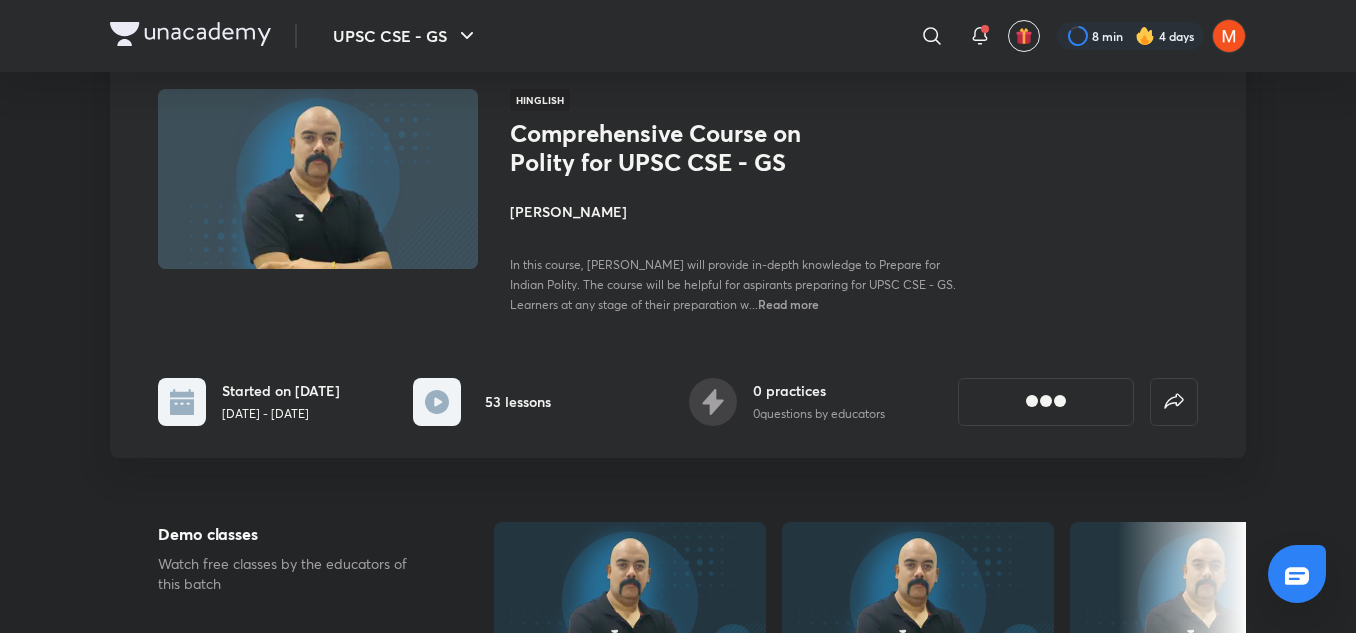 click on "UPSC CSE - GS ​ 8 min 4 days Comprehensive Course on Polity for UPSC CSE - GS Enroll UPSC CSE - GS Plus Syllabus Polity, Governance & IR Hinglish Comprehensive Course on Polity for UPSC CSE - GS Dr Sidharth Arora In this course, Dr. Sidharth Arora will provide in-depth knowledge to Prepare for Indian Polity. The course will be helpful for aspirants preparing for UPSC CSE - GS. Learners at any stage of their preparation w...  Read more Started on May 31 May 31 - Jul 31, 2025 53 lessons 0 practices 0  questions by educators Demo classes   Watch free classes by the educators of this batch   2.4K English Practice & Strategy NCERT based basics of Polity Dr Sidharth Arora 4th Apr • 2h    2.5K Hinglish Polity, Governance & IR Mega Revision for UPSC CSE 2025 Dr Sidharth Arora 9th Apr • 2h    2.9K Hinglish Polity, Governance & IR RnD in Polity with Dr Sidharth Arora SIDLIVE Dr Sidharth Arora 11th Apr • 2h    1.5K Hinglish Polity, Governance & IR RND in Polity with Dr Sidharth Arora SIDLIVE Dr Sidharth Arora +" at bounding box center [678, 1856] 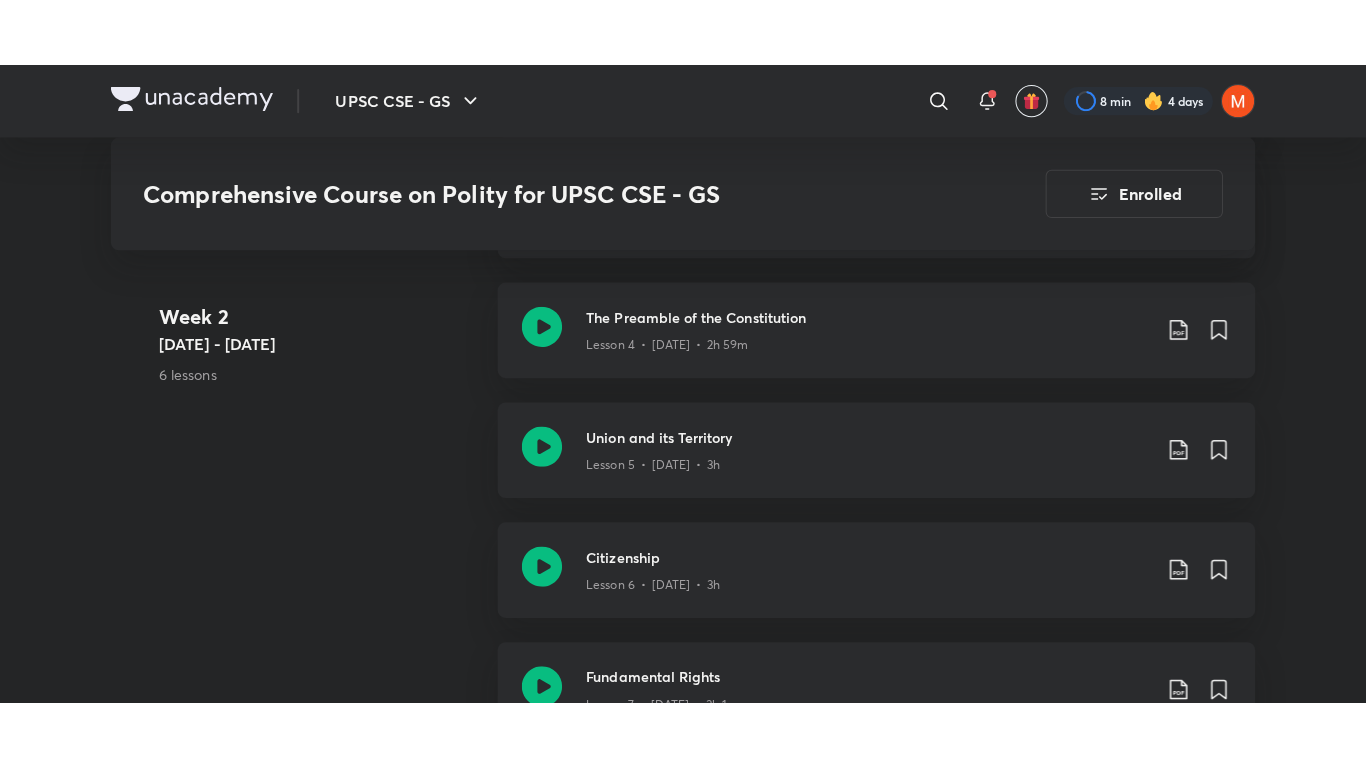 scroll, scrollTop: 1520, scrollLeft: 0, axis: vertical 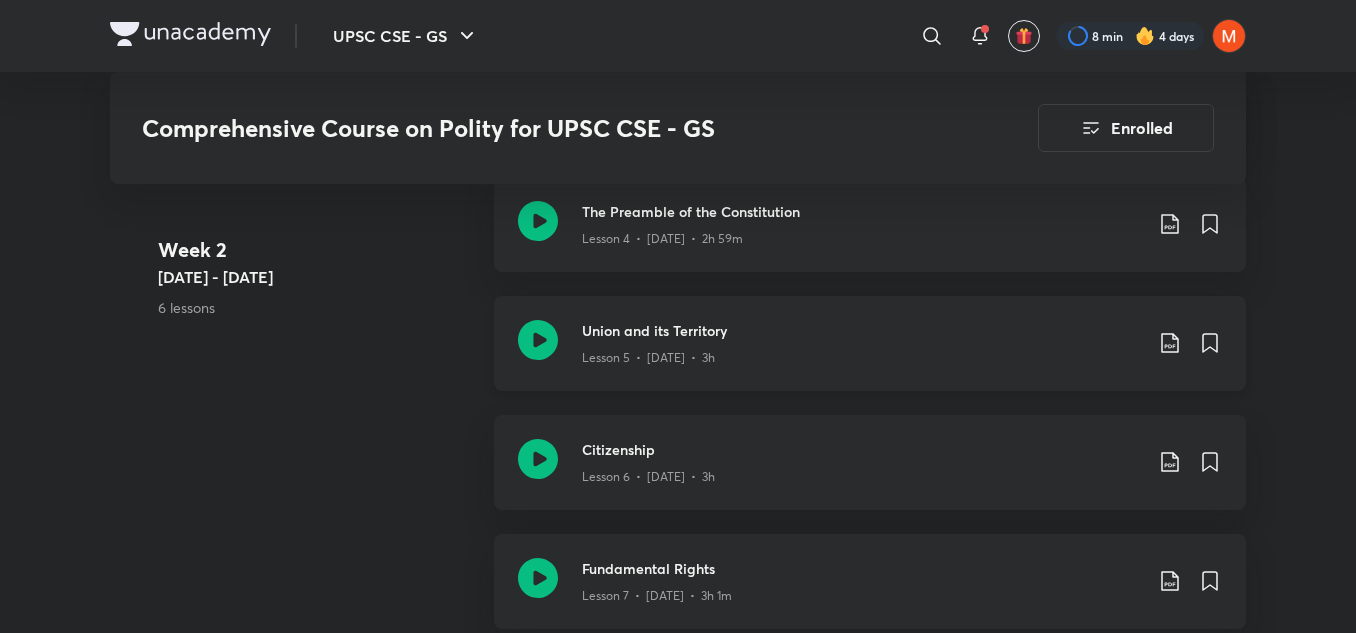 click 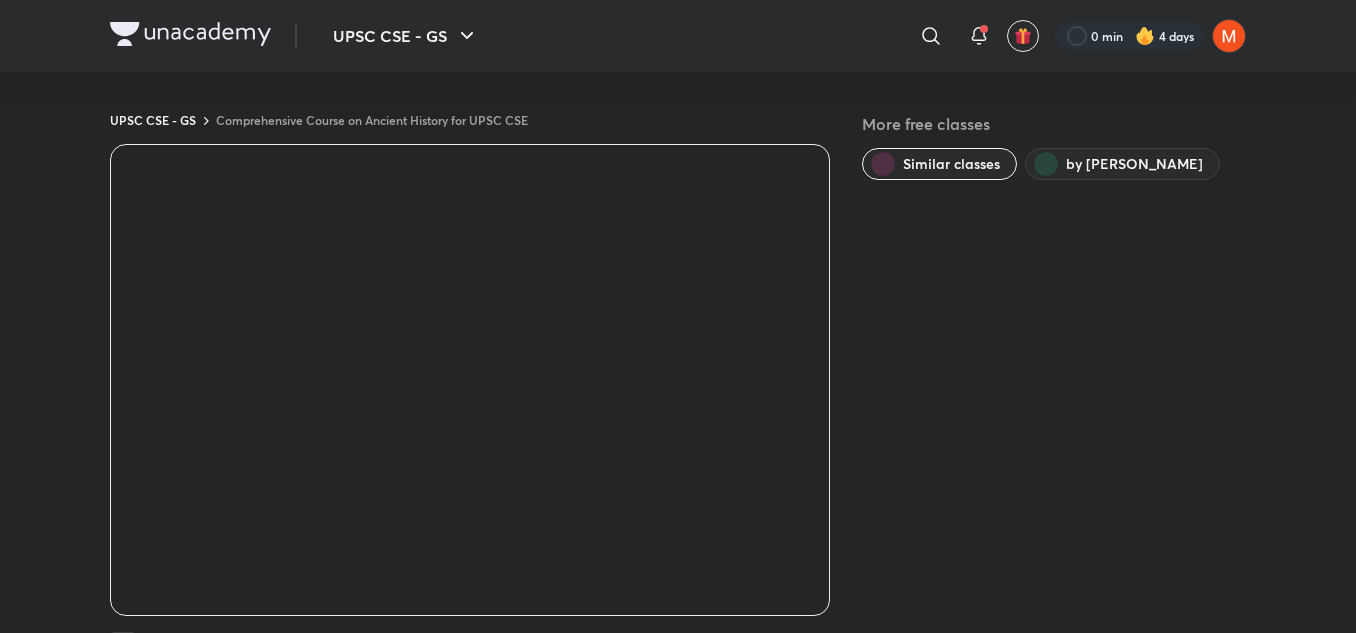 scroll, scrollTop: 0, scrollLeft: 0, axis: both 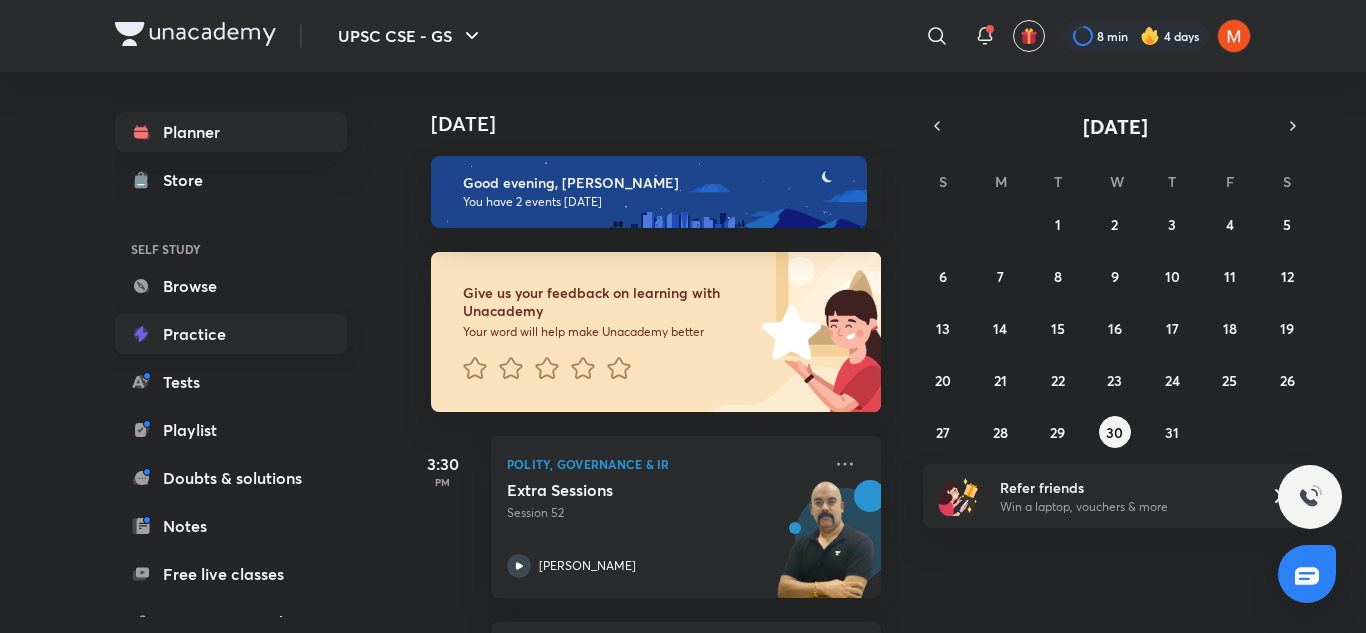 click on "Practice" at bounding box center [231, 334] 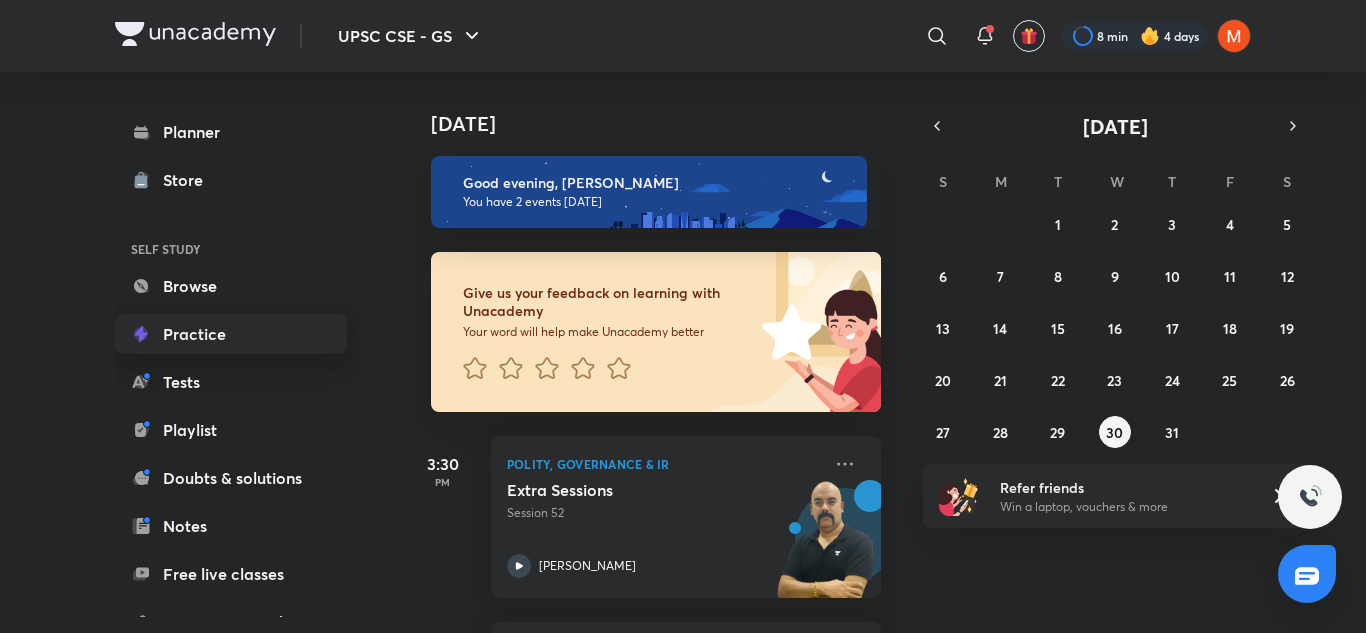 click on "Practice" at bounding box center (231, 334) 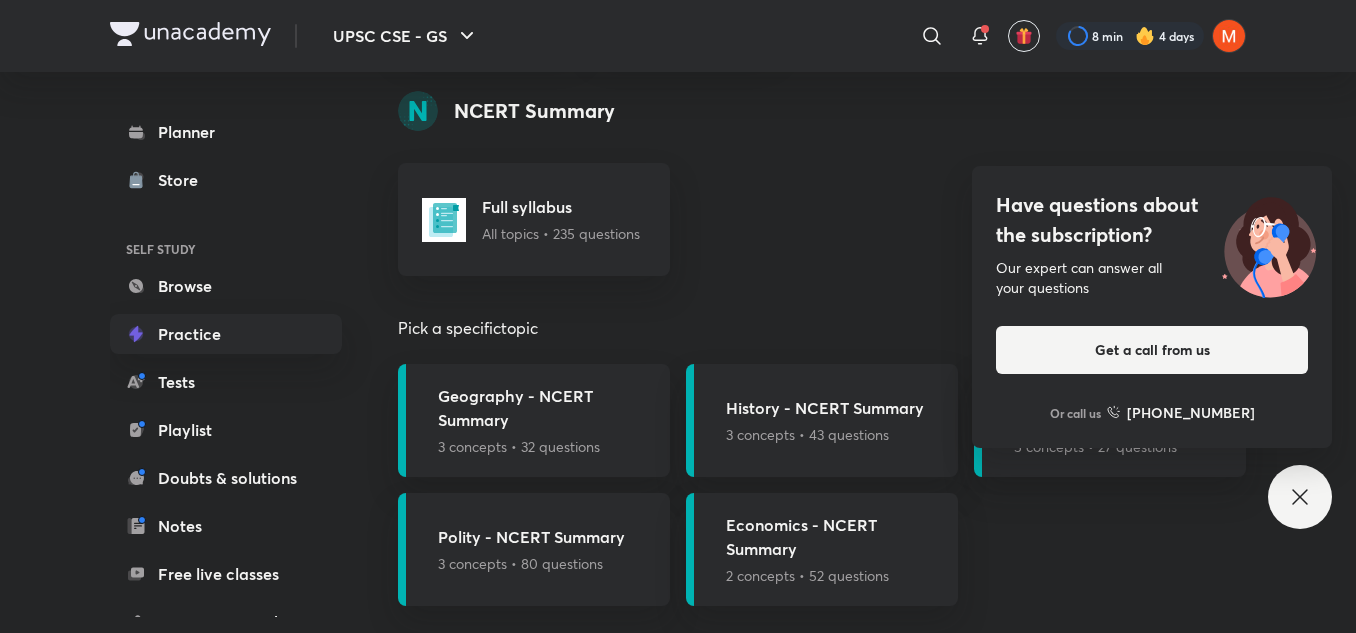 scroll, scrollTop: 798, scrollLeft: 0, axis: vertical 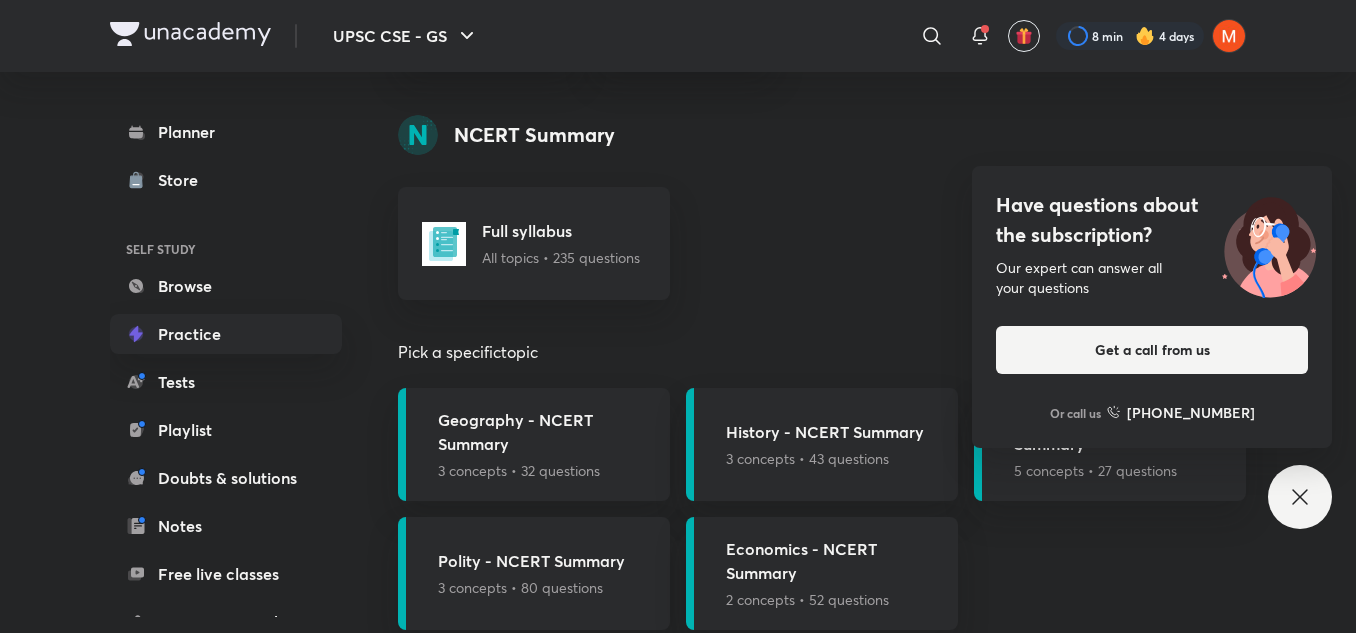 click 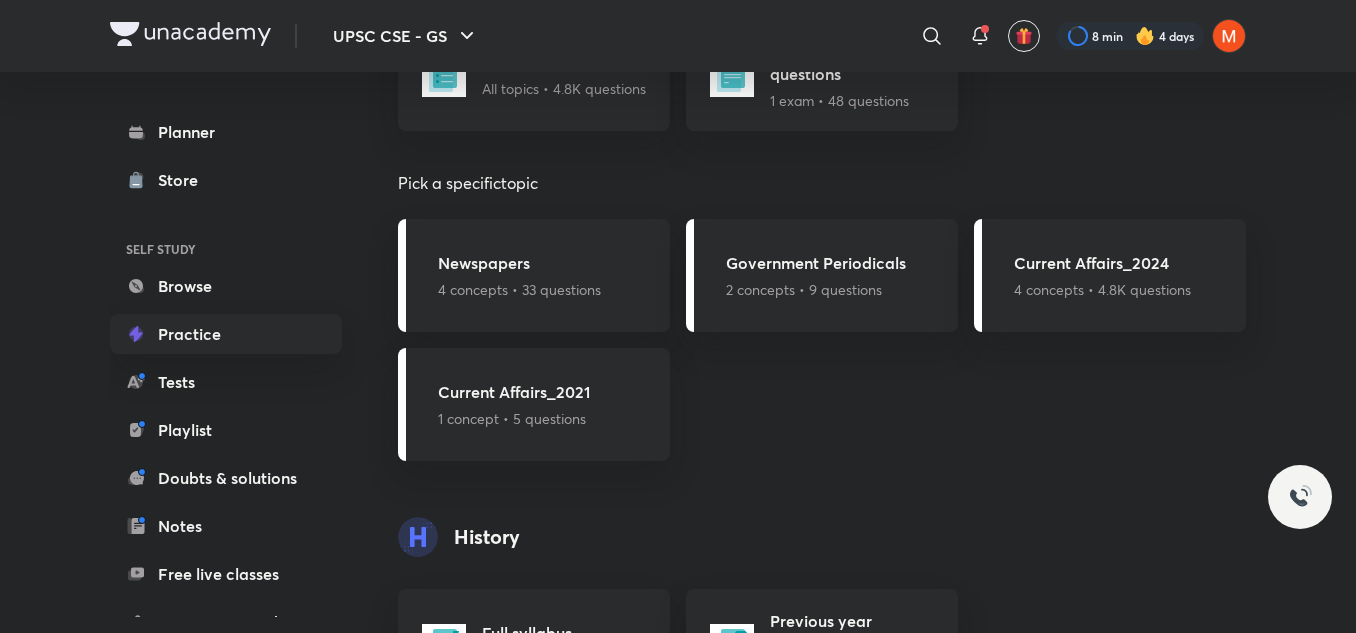scroll, scrollTop: 1562, scrollLeft: 0, axis: vertical 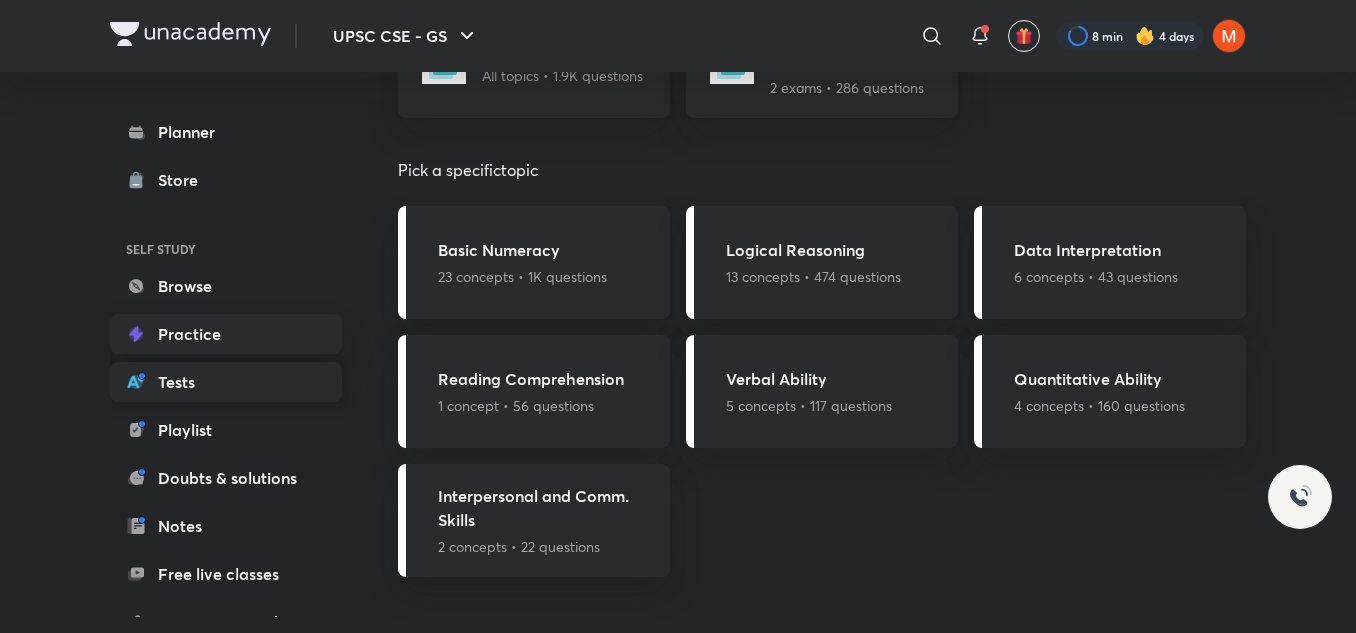 click on "Tests" at bounding box center [226, 382] 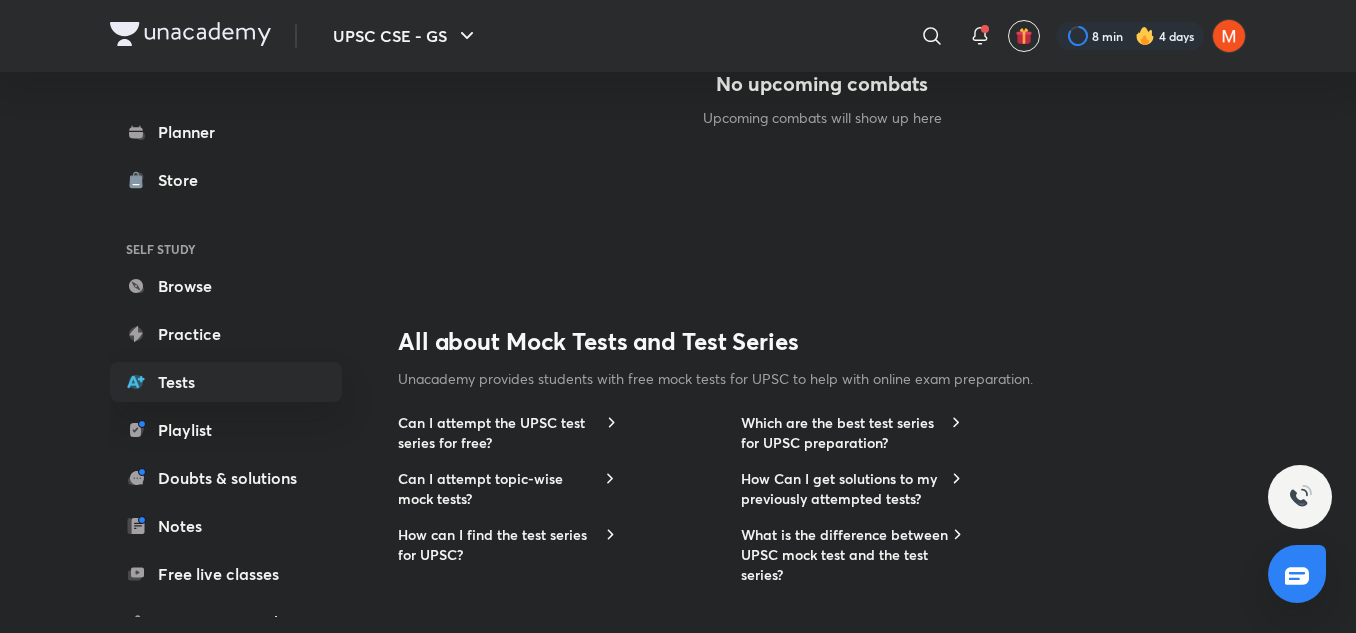 scroll, scrollTop: 0, scrollLeft: 0, axis: both 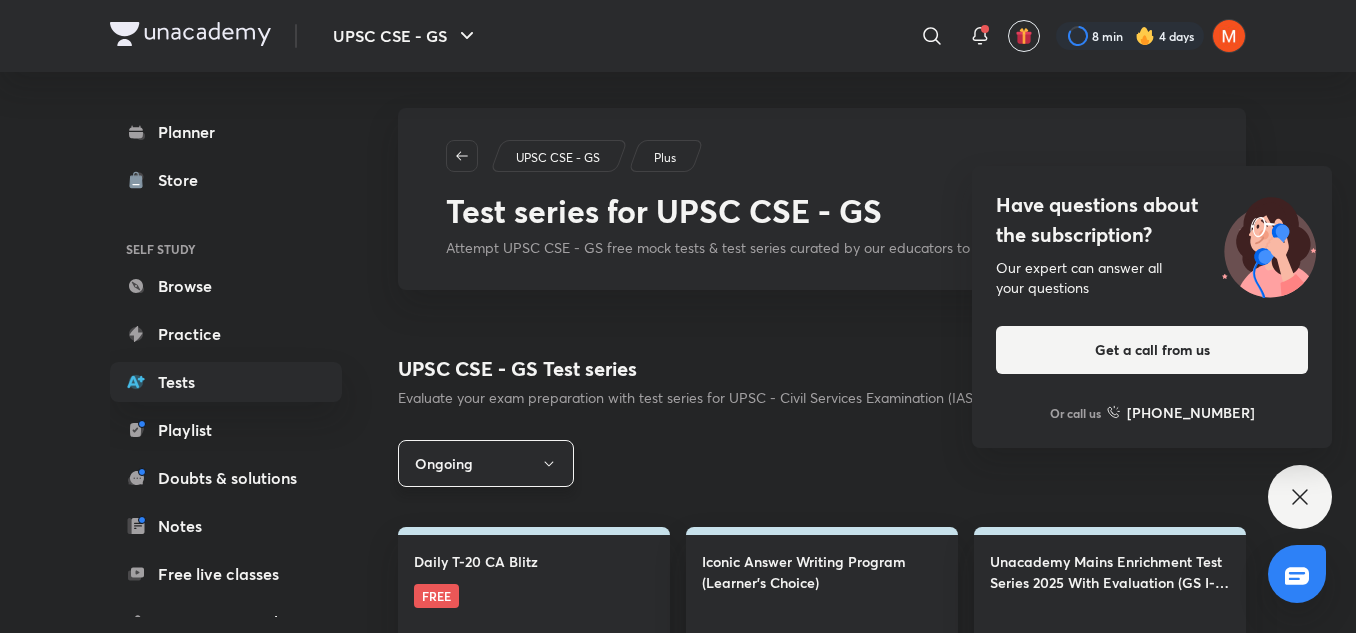 click on "Ongoing" at bounding box center [486, 463] 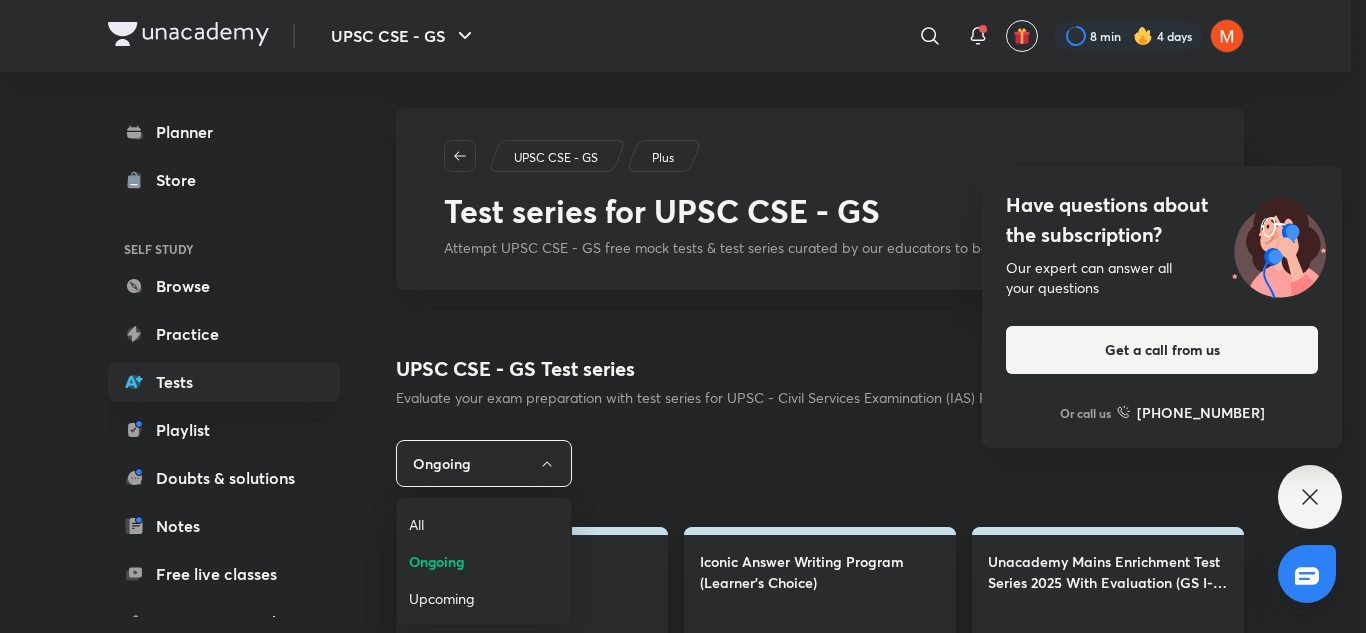 click on "All" at bounding box center (484, 524) 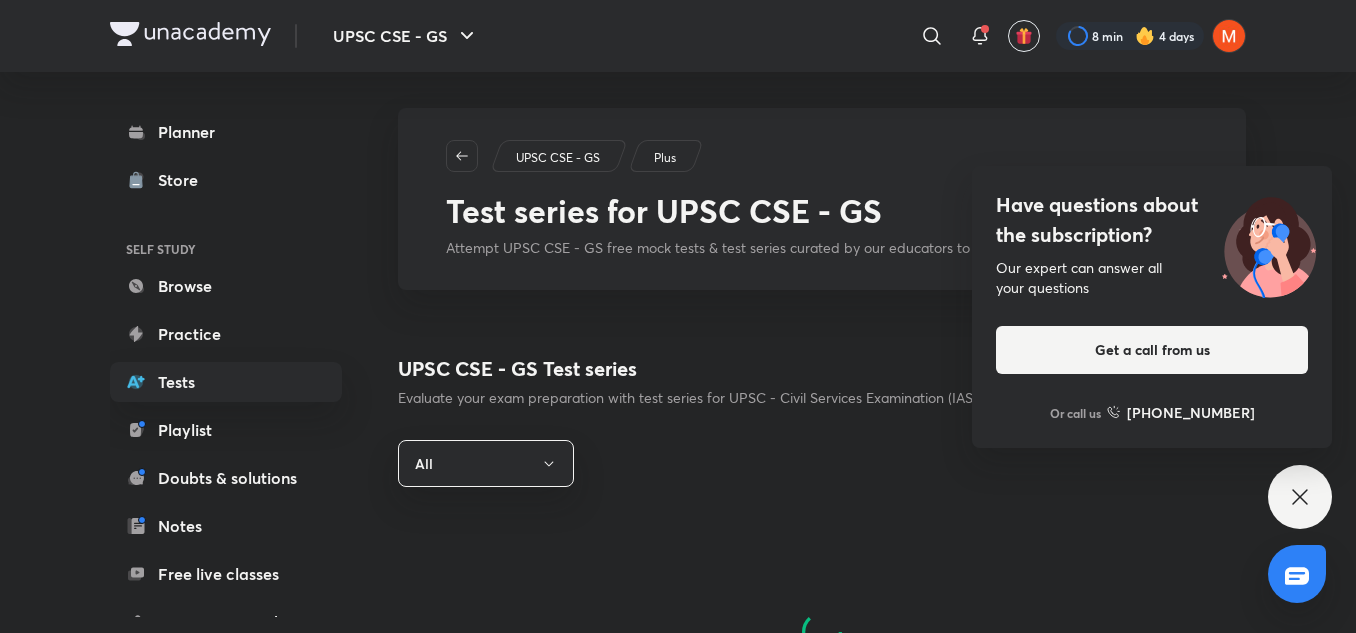 scroll, scrollTop: 0, scrollLeft: 0, axis: both 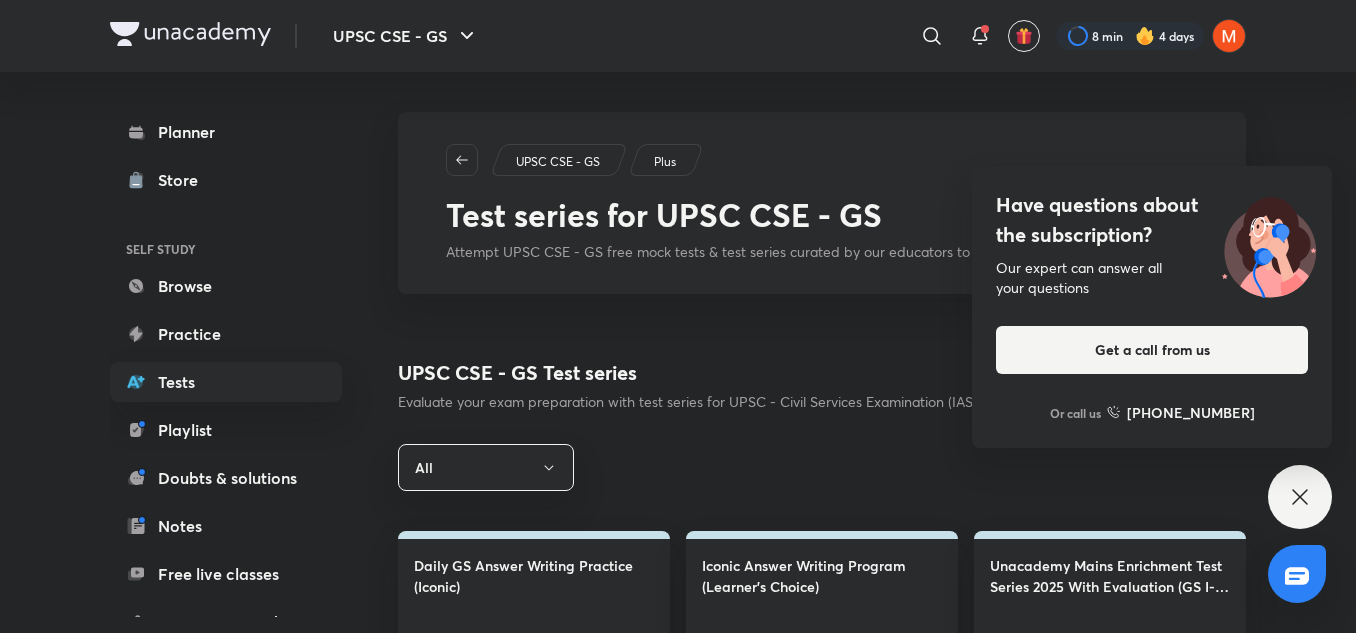 click on "Have questions about the subscription? Our expert can answer all your questions Get a call from us Or call us [PHONE_NUMBER]" at bounding box center [1300, 497] 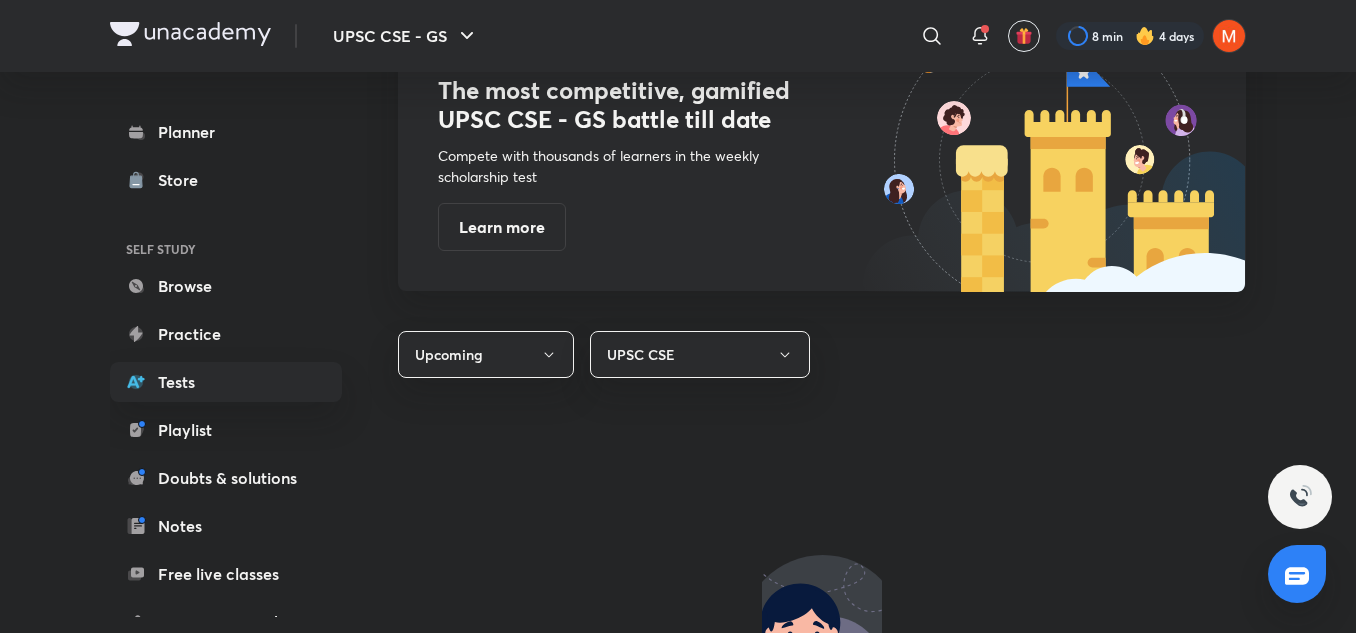 scroll, scrollTop: 1092, scrollLeft: 0, axis: vertical 